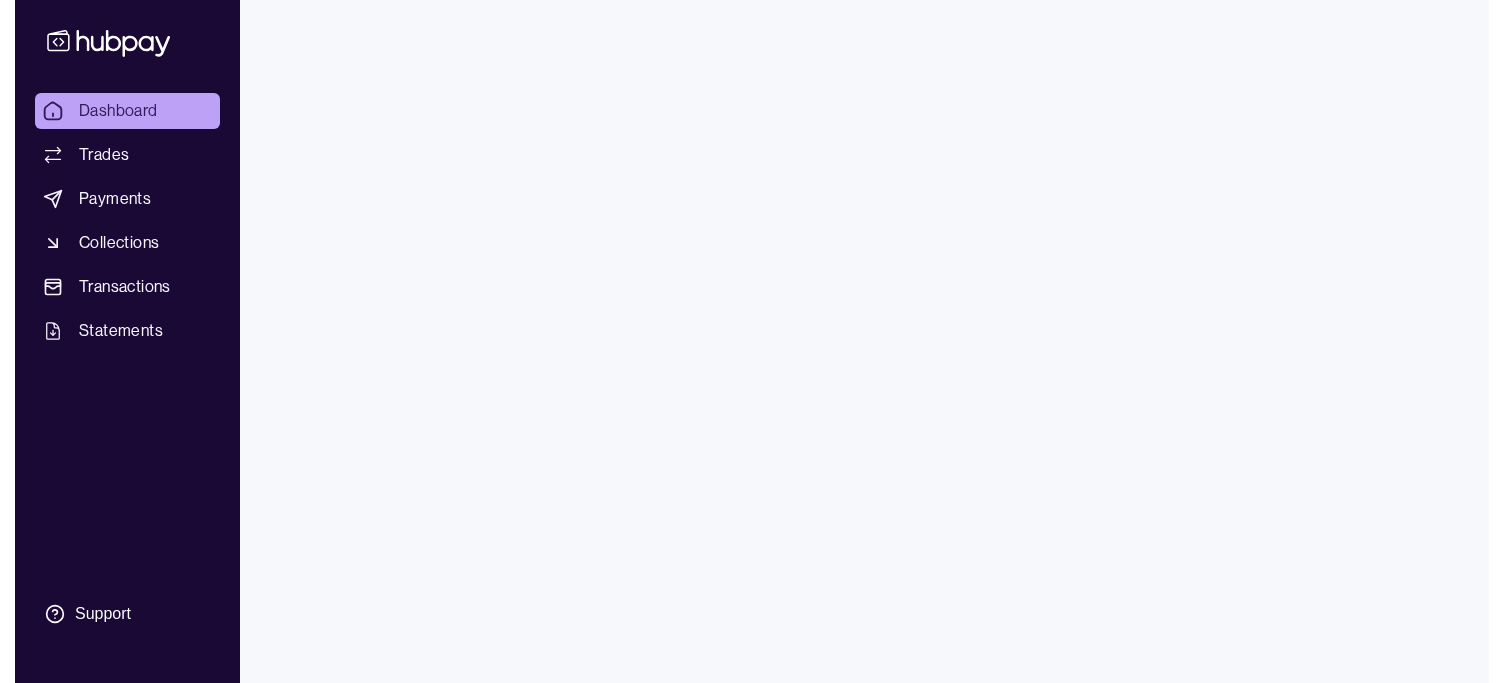 scroll, scrollTop: 0, scrollLeft: 0, axis: both 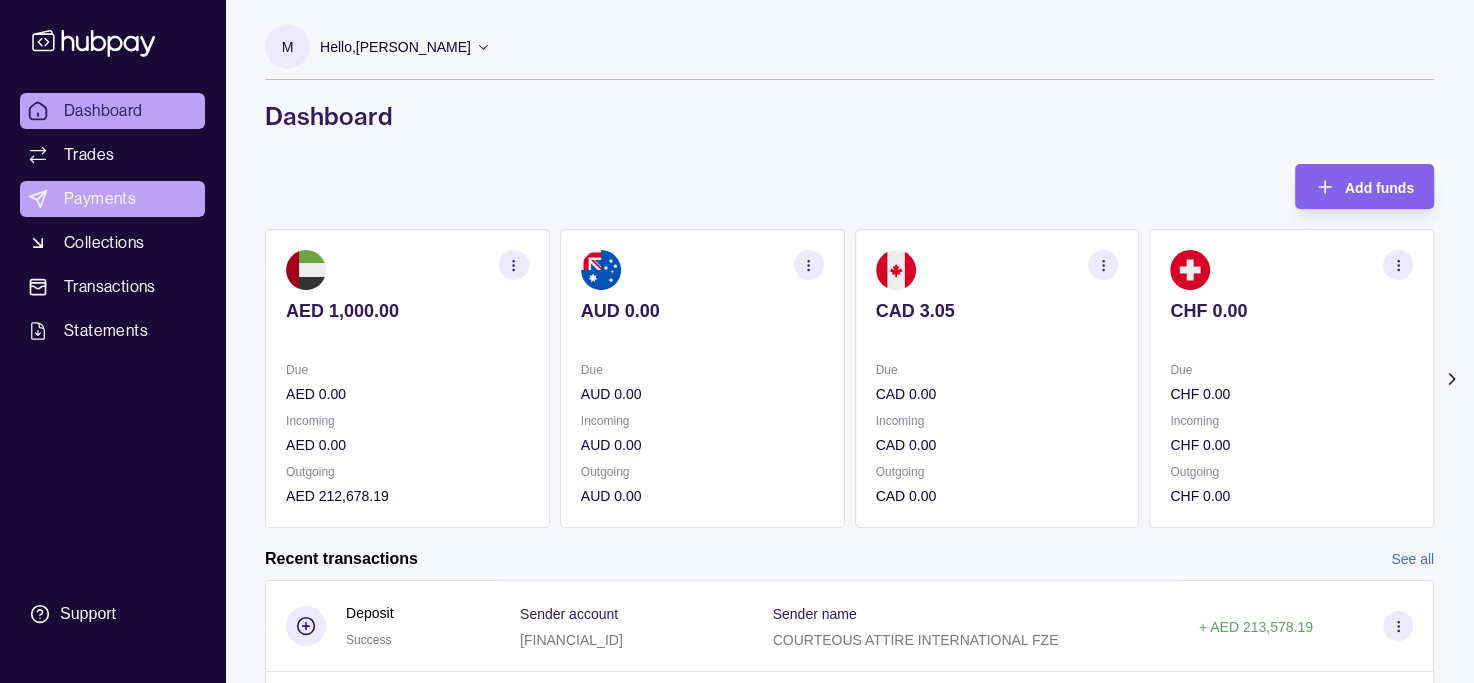 click on "Payments" at bounding box center (100, 199) 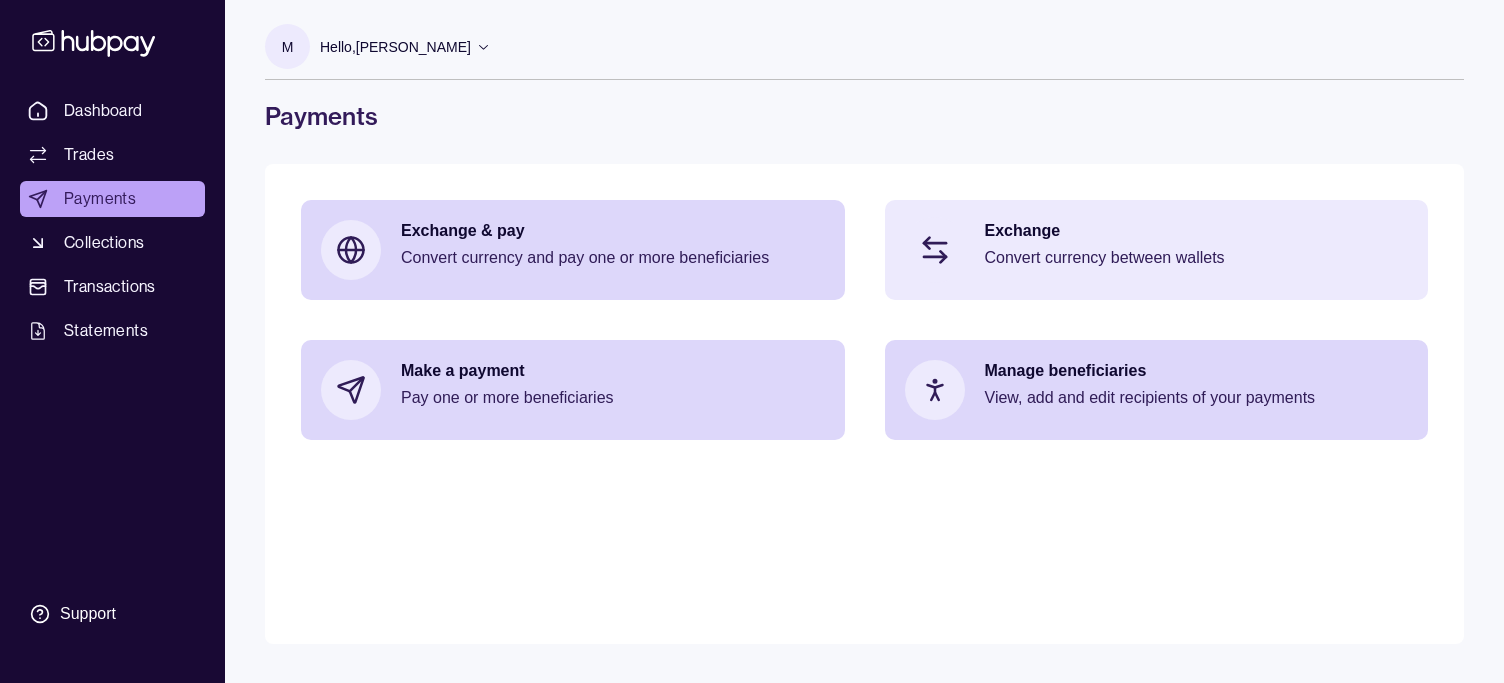 click on "Convert currency between wallets" at bounding box center (1197, 258) 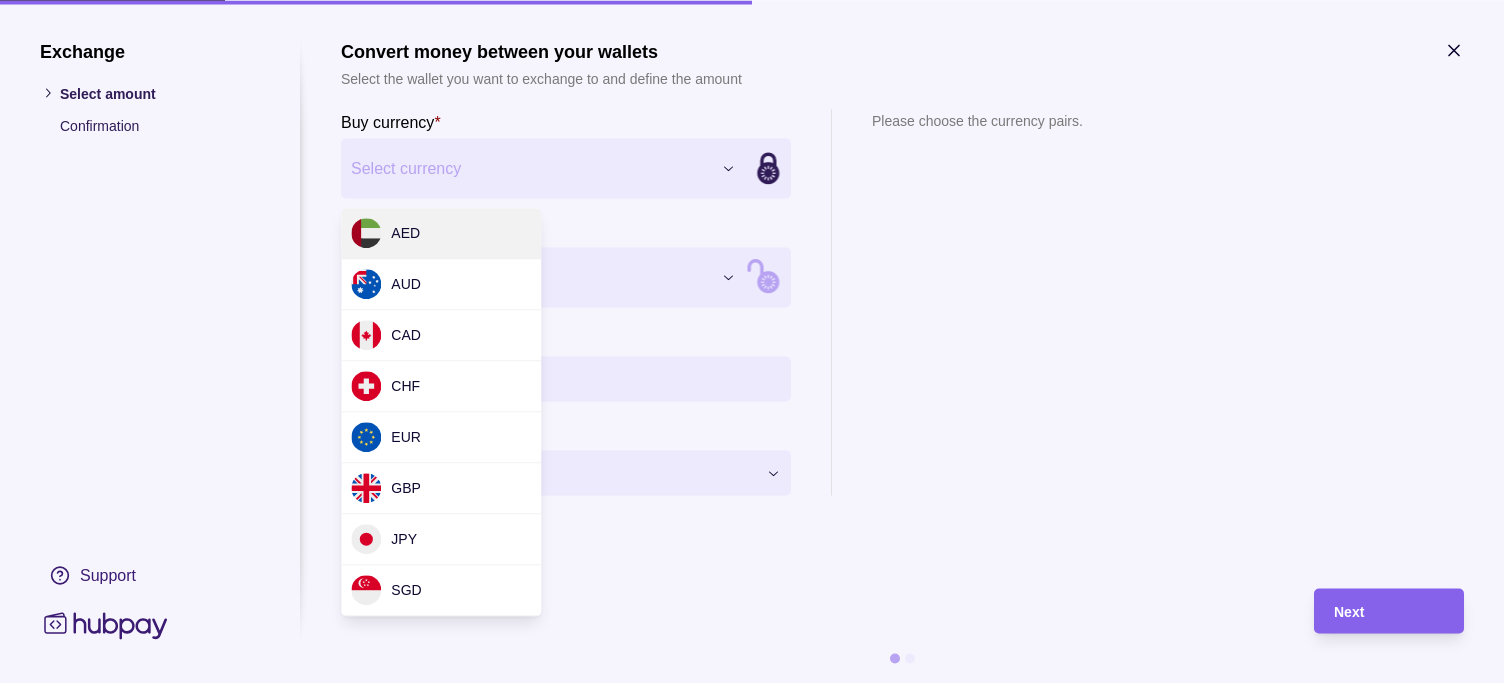 click on "Dashboard Trades Payments Collections Transactions Statements Support M Hello,  [PERSON_NAME] COURTEOUS ATTIRE INTERNATIONAL FZE Account Terms and conditions Privacy policy Sign out Payments Exchange & pay Convert currency and pay one or more beneficiaries Exchange Convert currency between wallets Make a payment Pay one or more beneficiaries Manage beneficiaries View, add and edit recipients of your payments Payments | Hubpay Exchange Select amount Confirmation Support Convert money between your wallets Select the wallet you want to exchange to and define the amount Buy currency  * Select currency *** *** *** *** *** *** *** *** Sell currency  * Select currency *** *** *** *** *** *** *** *** Buy amount  * Settlement Loading… Please choose the currency pairs. Next AED AUD CAD CHF EUR GBP JPY SGD" at bounding box center (752, 341) 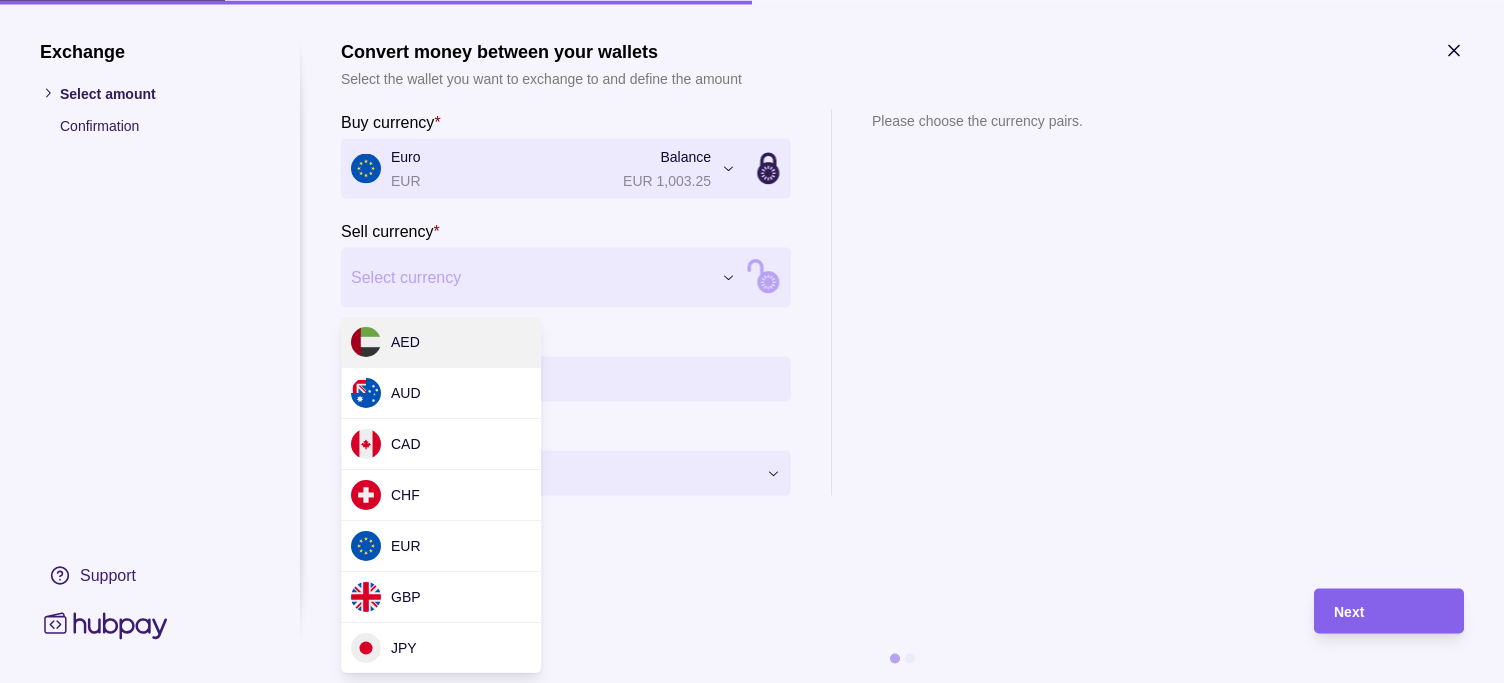 click on "Dashboard Trades Payments Collections Transactions Statements Support M Hello,  [PERSON_NAME] COURTEOUS ATTIRE INTERNATIONAL FZE Account Terms and conditions Privacy policy Sign out Payments Exchange & pay Convert currency and pay one or more beneficiaries Exchange Convert currency between wallets Make a payment Pay one or more beneficiaries Manage beneficiaries View, add and edit recipients of your payments Payments | Hubpay Exchange Select amount Confirmation Support Convert money between your wallets Select the wallet you want to exchange to and define the amount Buy currency  * Euro EUR Balance EUR 1,003.25 *** *** *** *** *** *** *** *** Sell currency  * Select currency *** *** *** *** *** *** *** *** Buy amount  * Settlement Loading… Please choose the currency pairs. Next AED AUD CAD CHF EUR GBP JPY SGD" at bounding box center (752, 341) 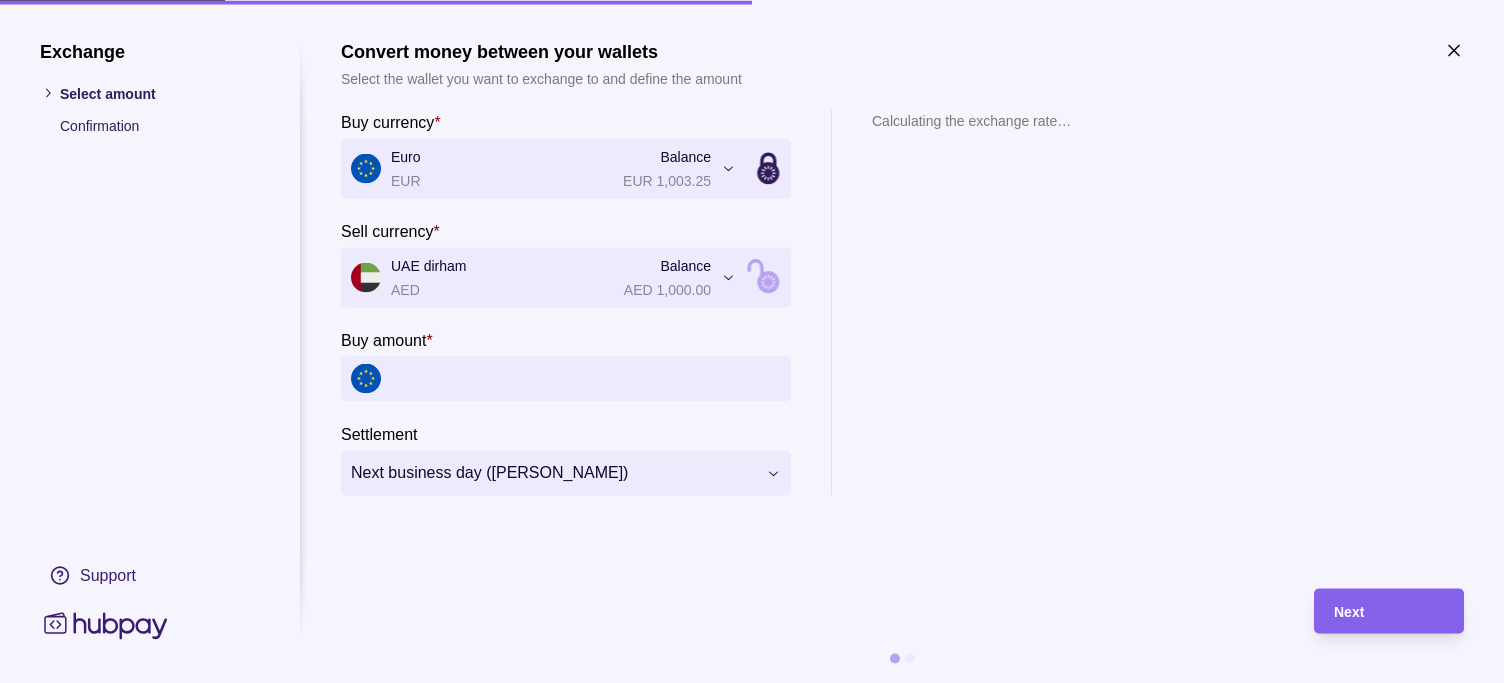 click on "Buy amount  *" at bounding box center (586, 378) 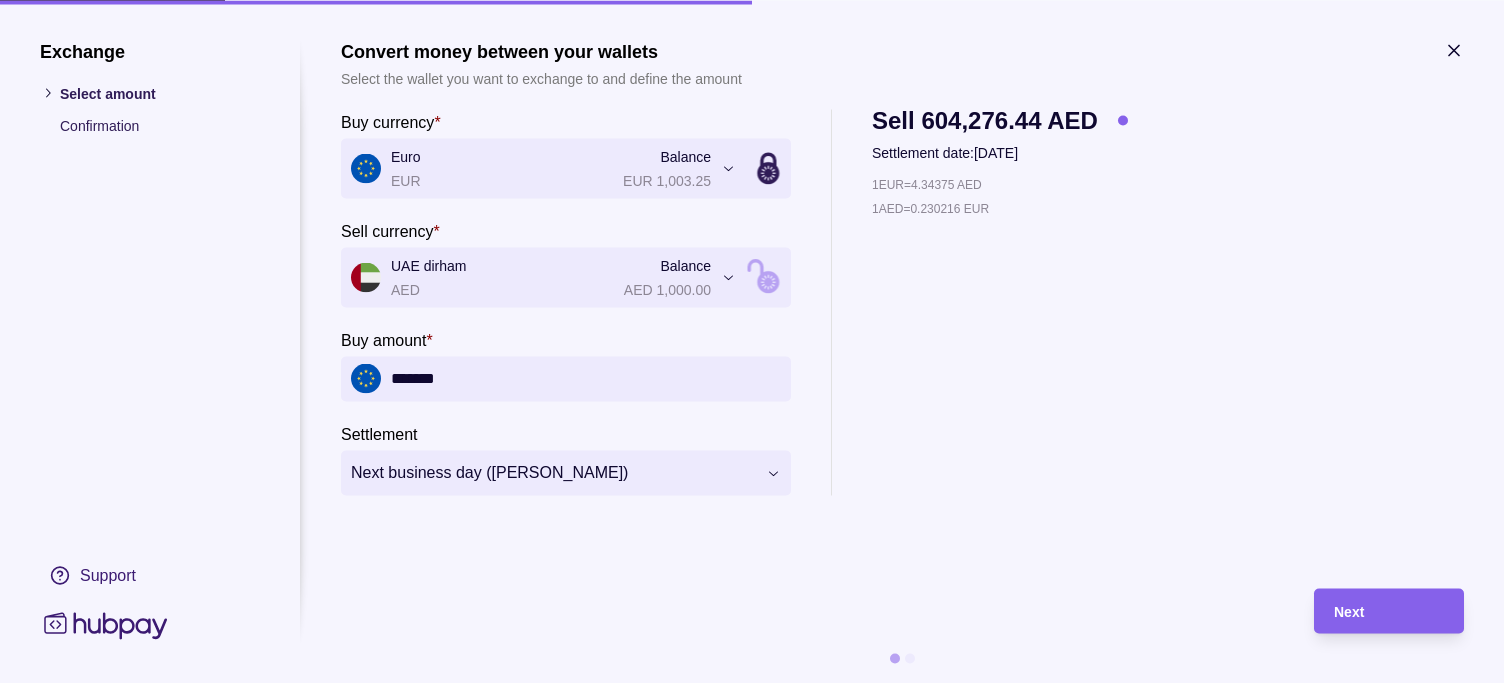 type on "*******" 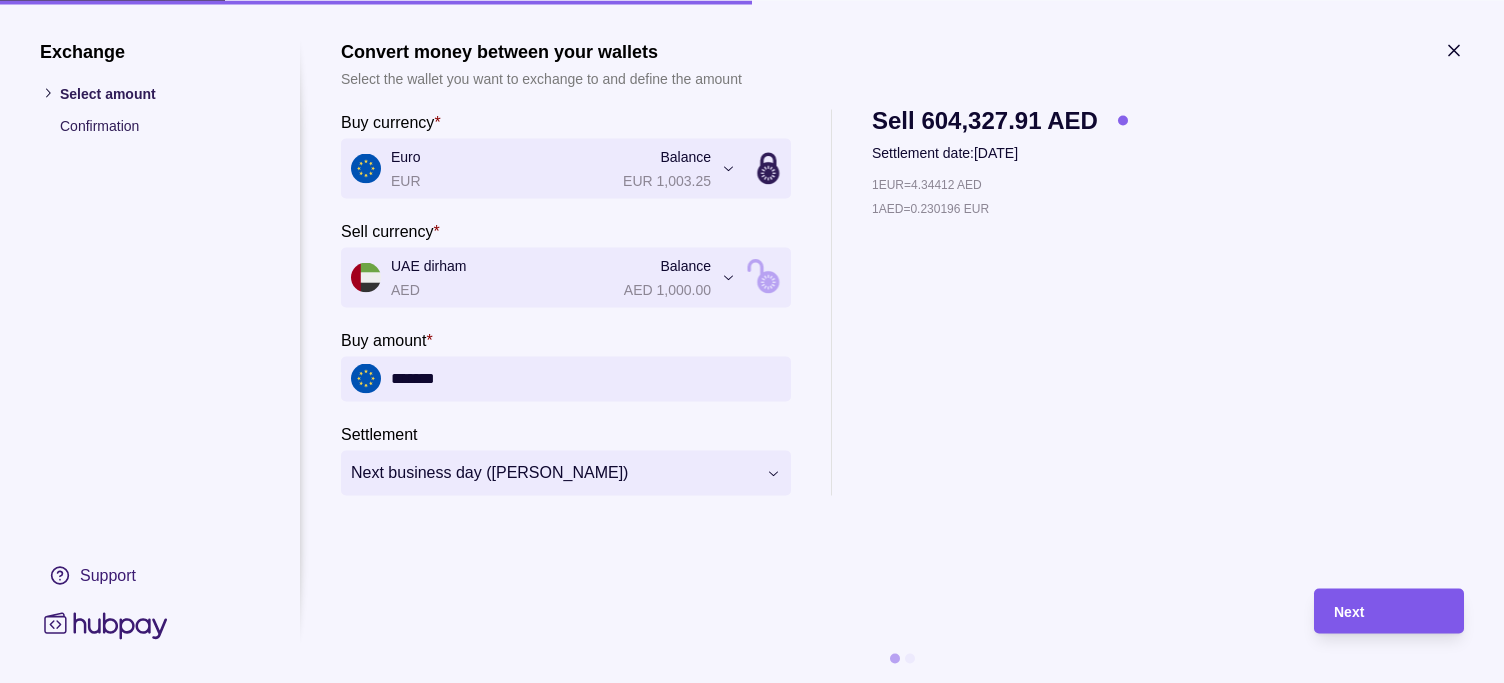 click on "Next" at bounding box center [1374, 610] 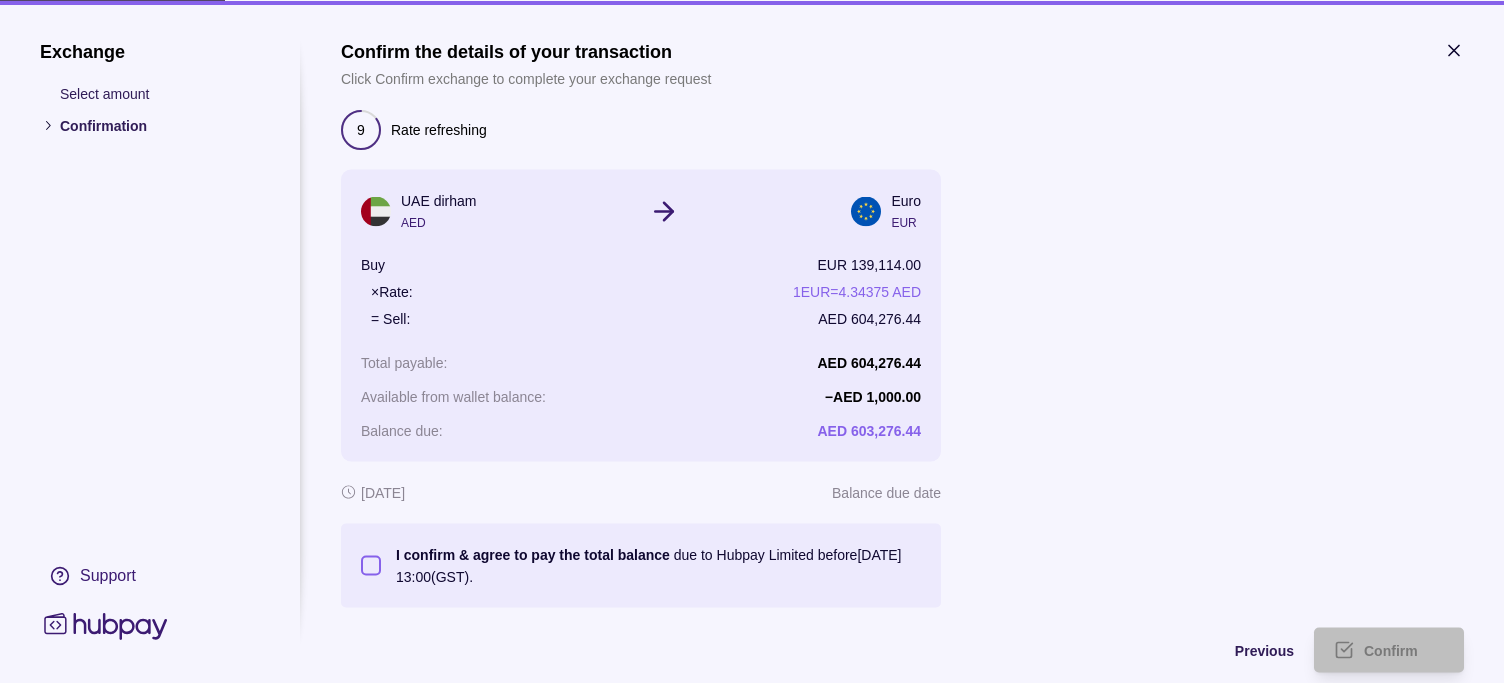click on "I confirm & agree to pay the total balance   due to Hubpay Limited before  [DATE]   13:00  (GST)." at bounding box center [371, 565] 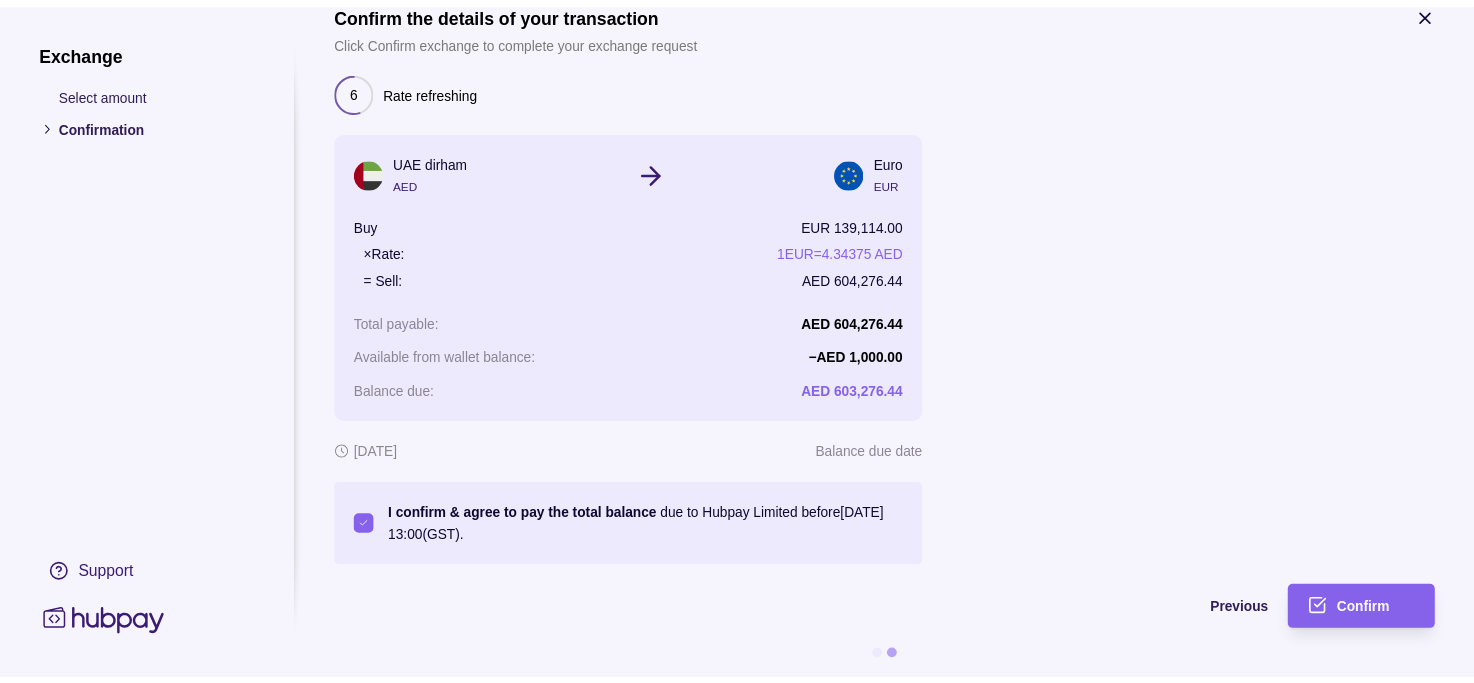 scroll, scrollTop: 72, scrollLeft: 0, axis: vertical 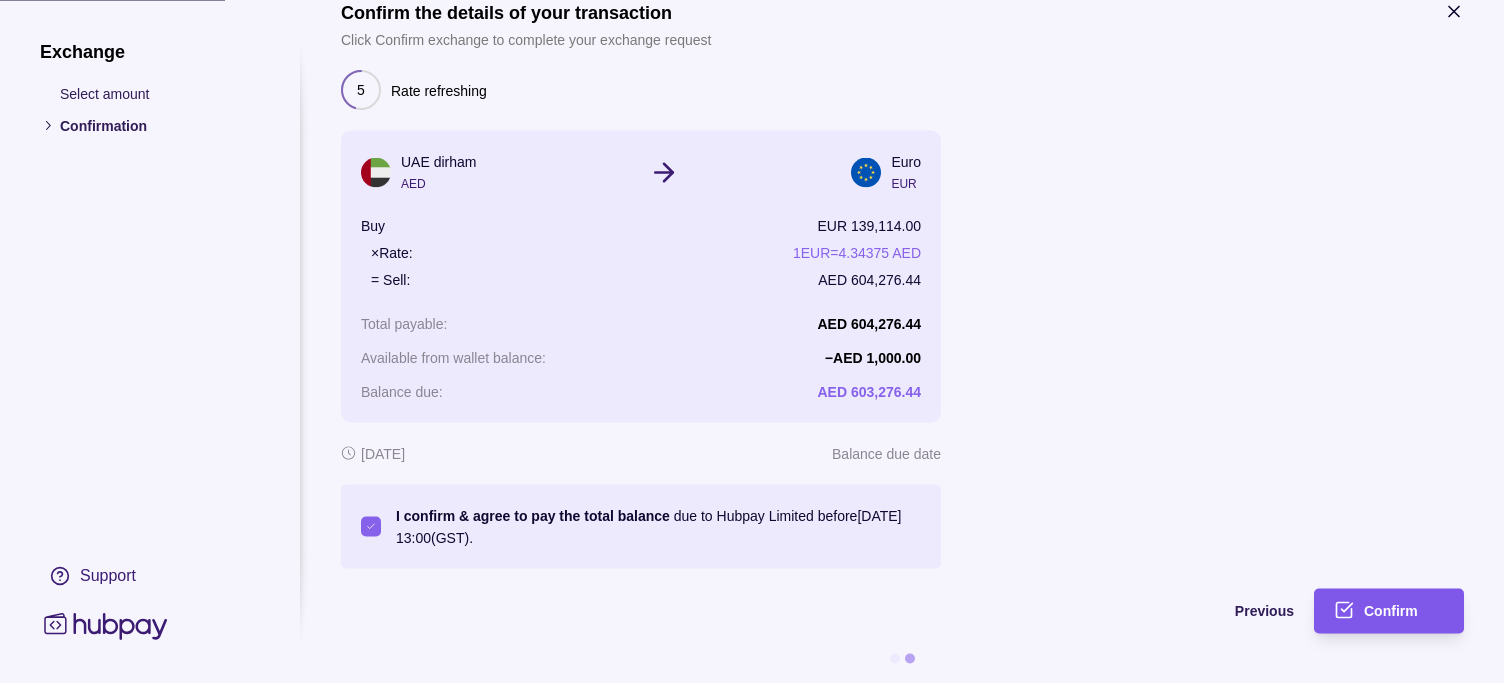 click 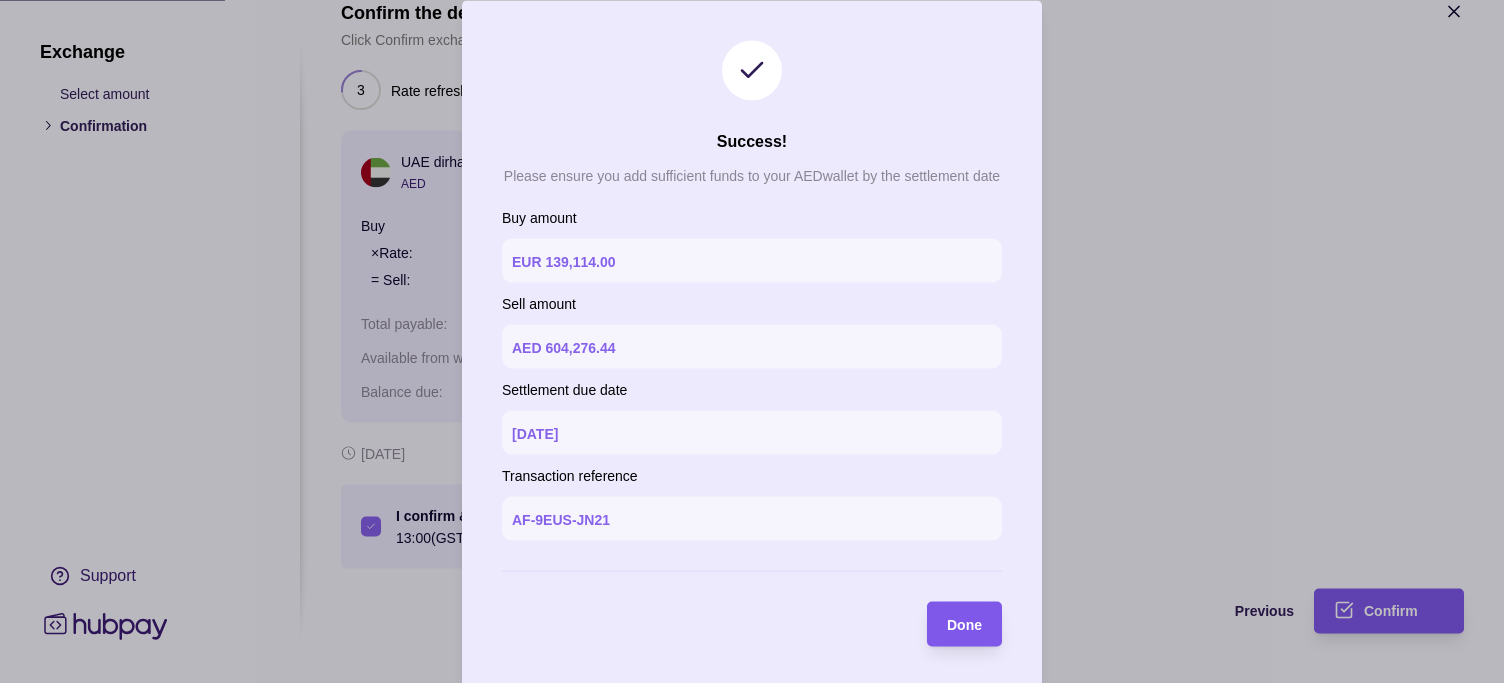 click on "Done" at bounding box center [964, 623] 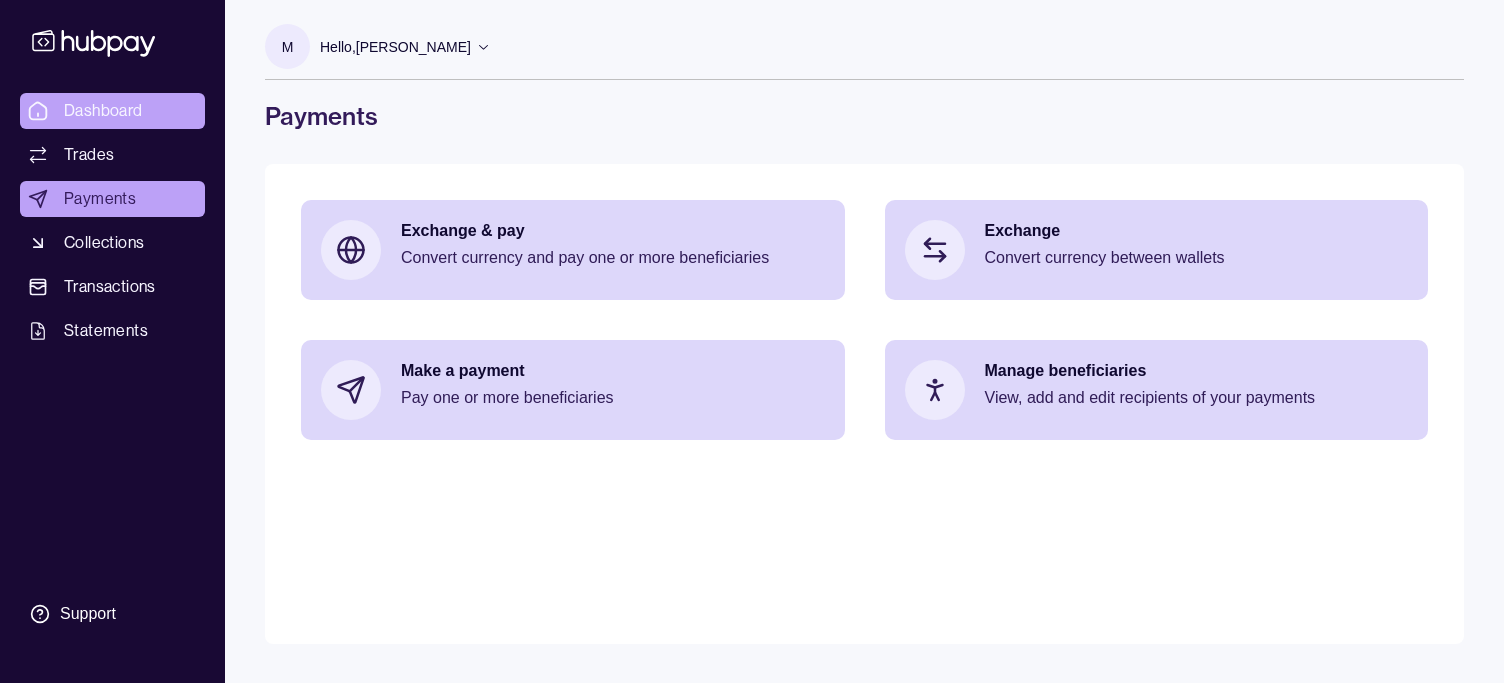 click on "Dashboard" at bounding box center [103, 111] 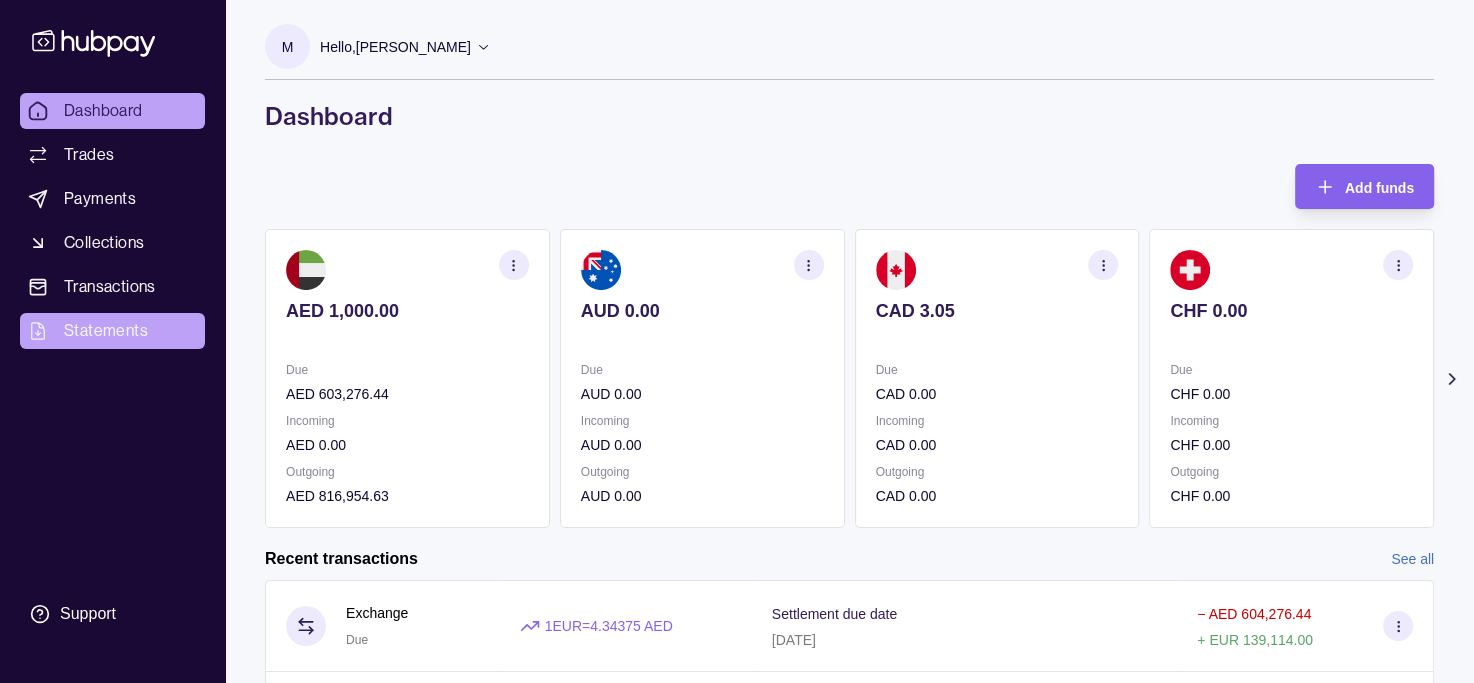 click on "Statements" at bounding box center (106, 331) 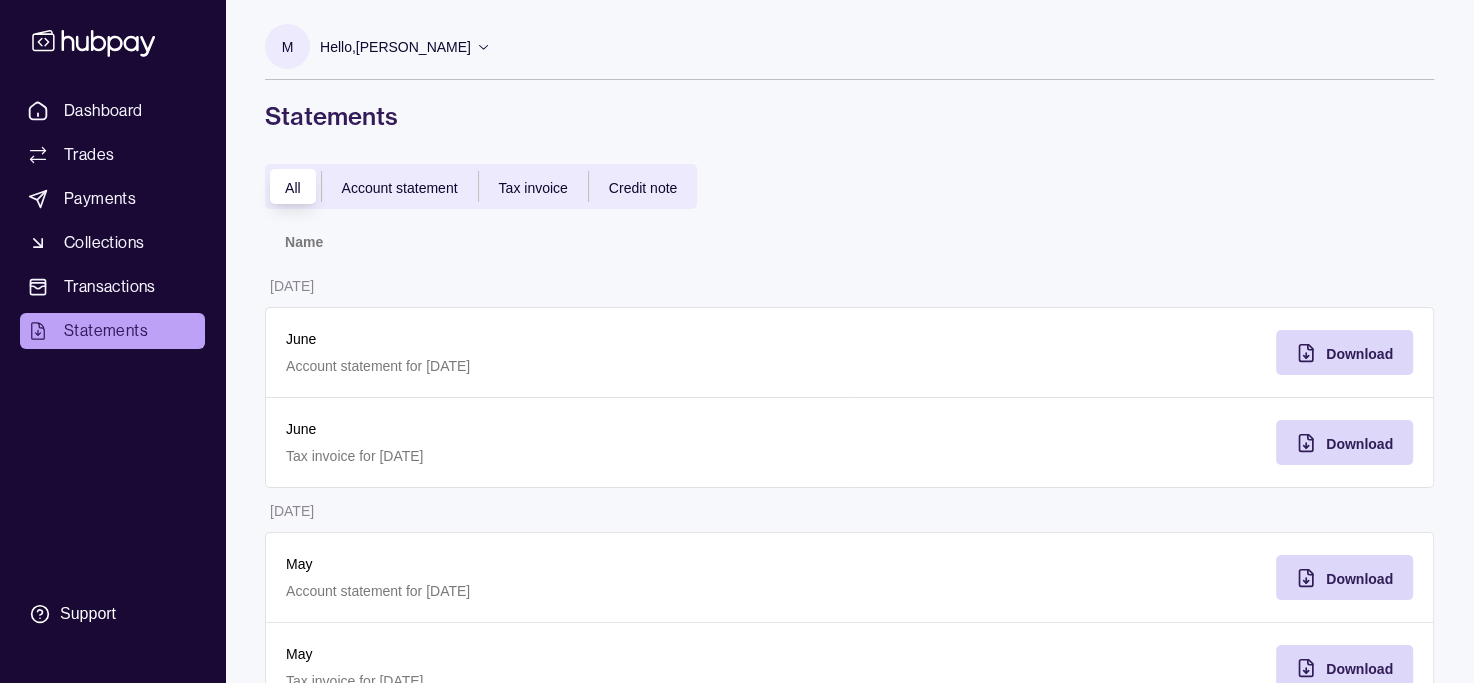 click on "Account statement" at bounding box center (400, 188) 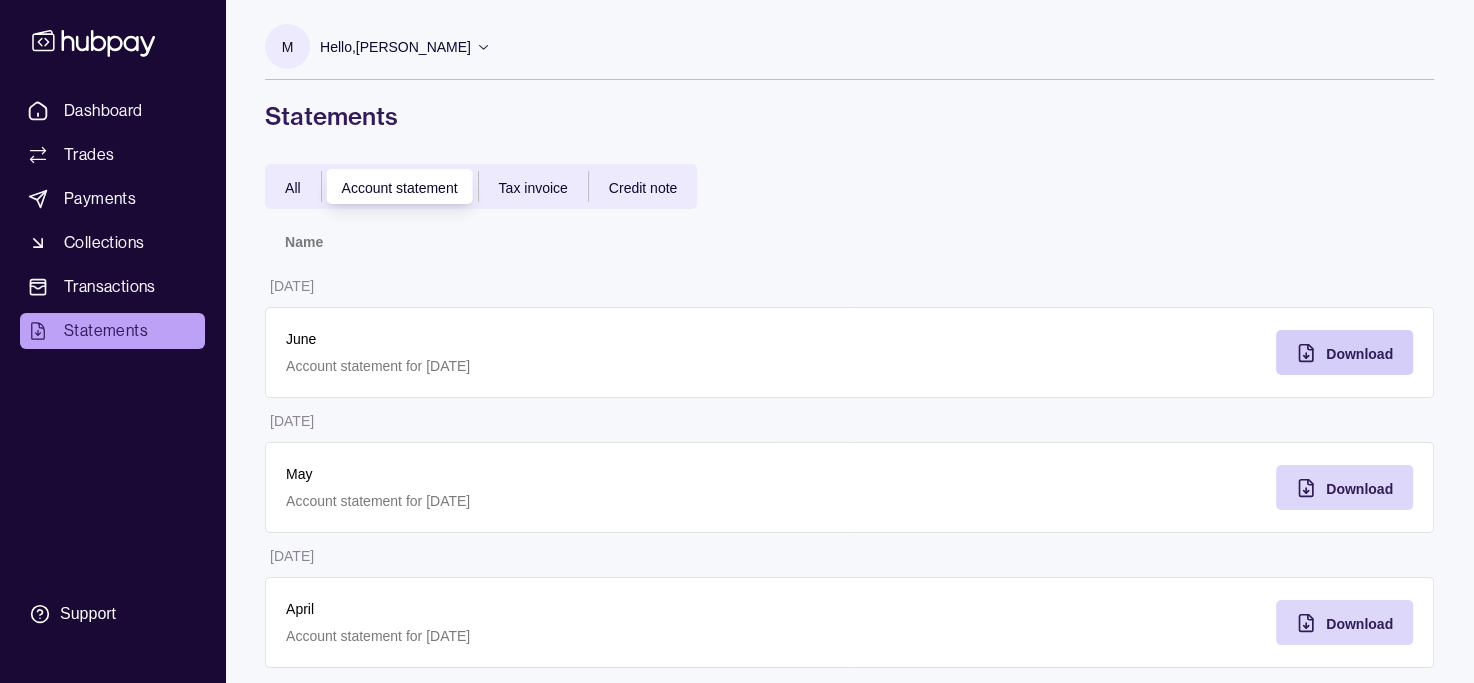 click on "Download" at bounding box center (1359, 354) 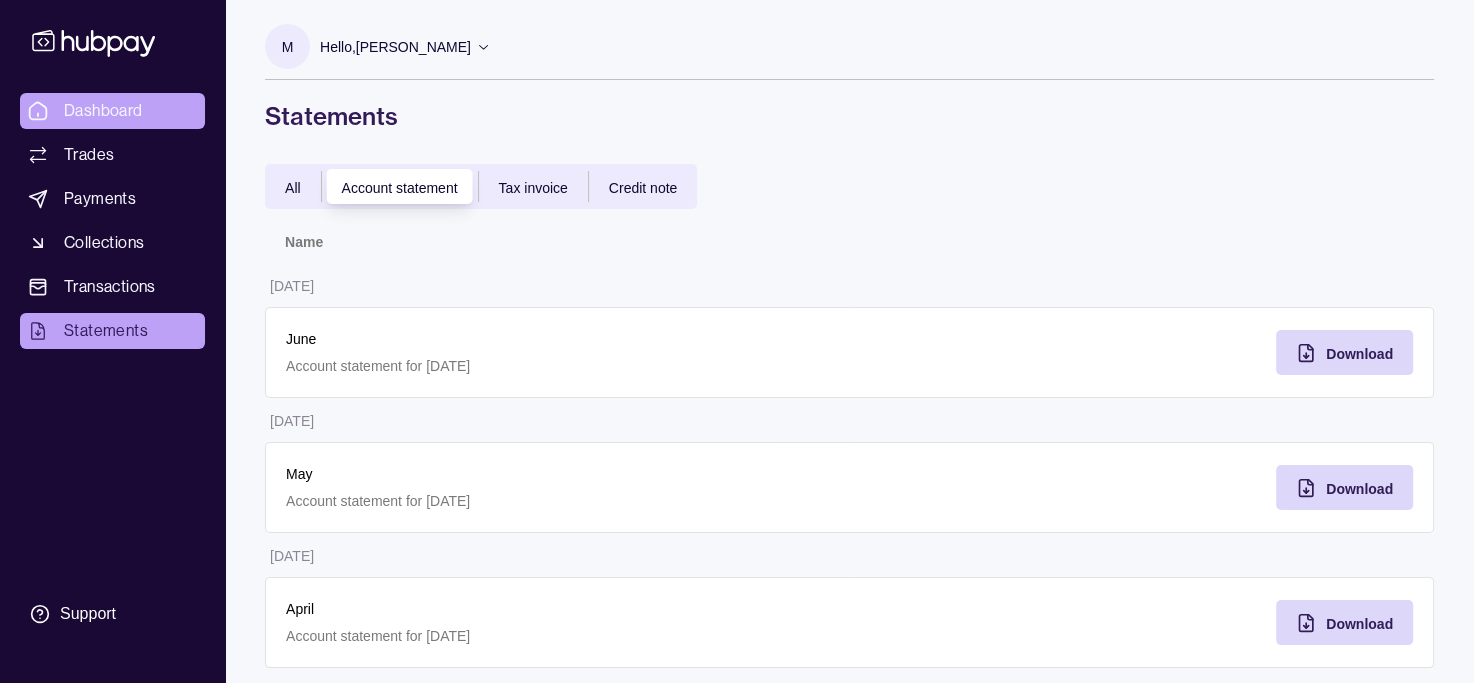 click on "Dashboard" at bounding box center [103, 111] 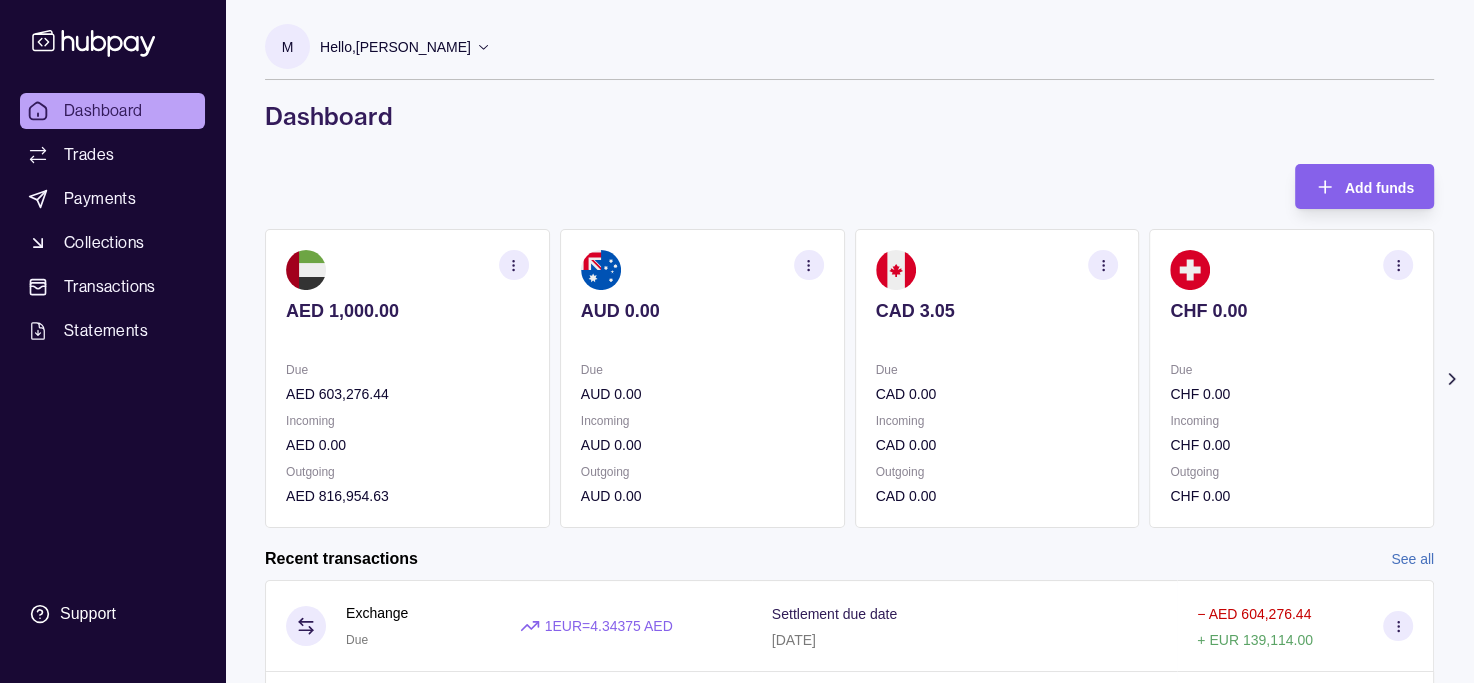scroll, scrollTop: 200, scrollLeft: 0, axis: vertical 